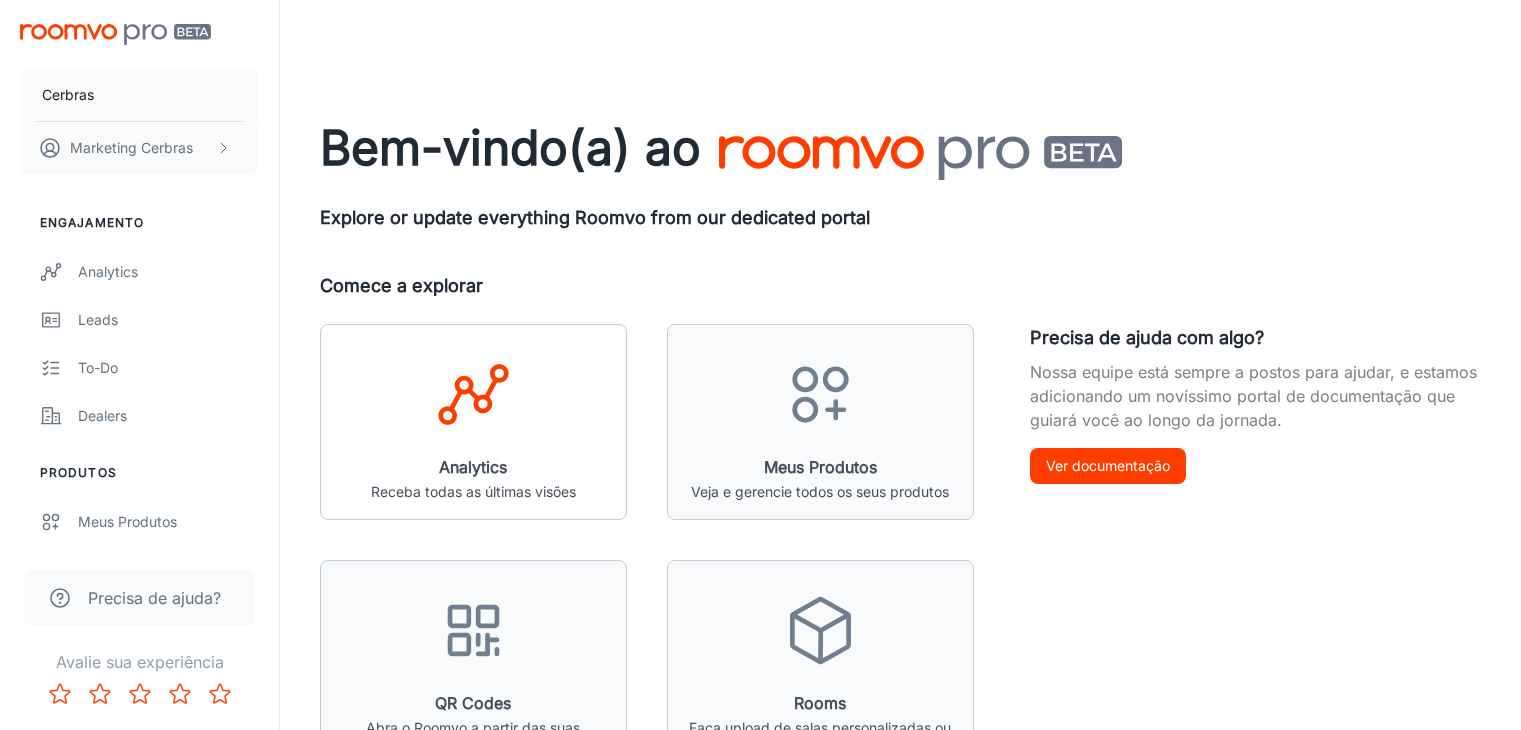 scroll, scrollTop: 0, scrollLeft: 0, axis: both 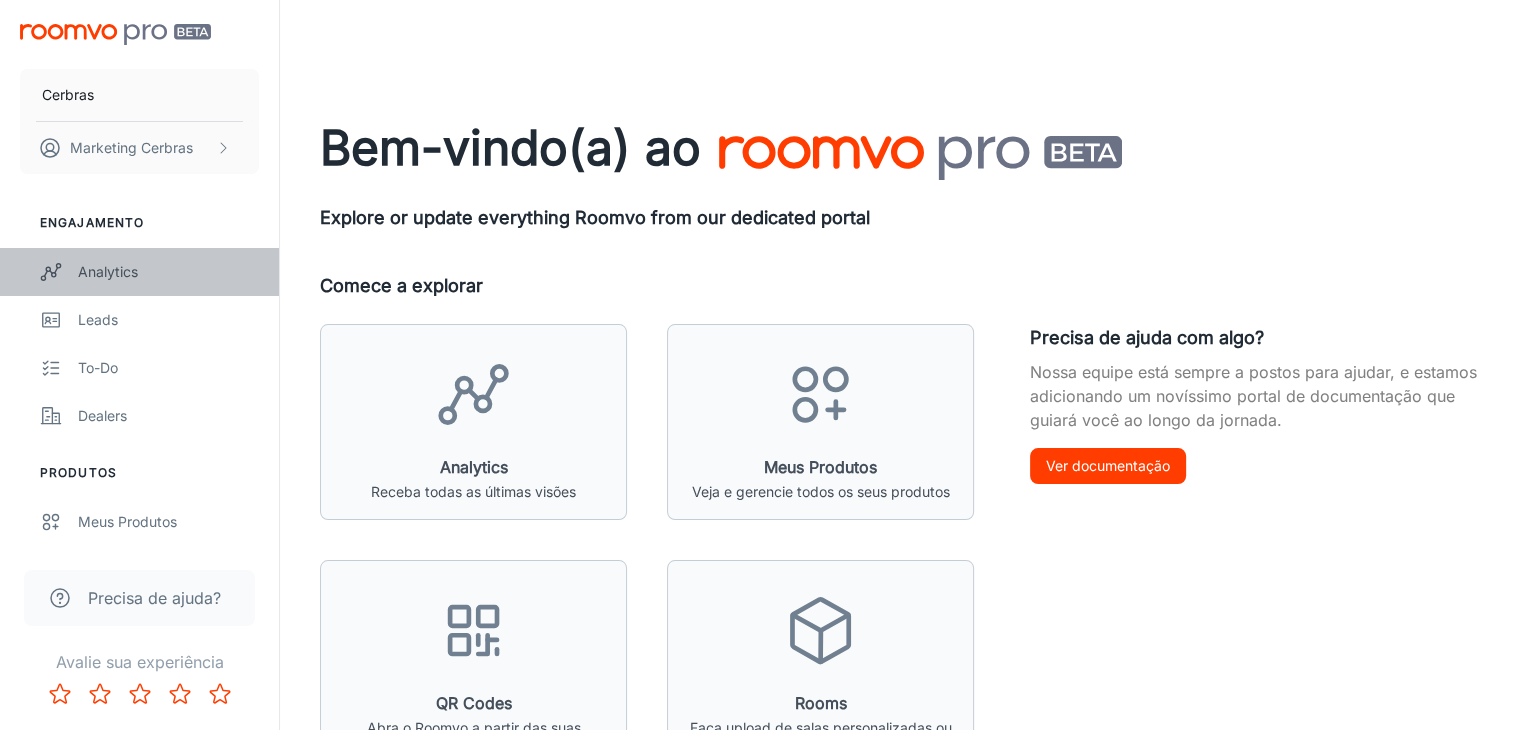 click on "Analytics" at bounding box center (168, 272) 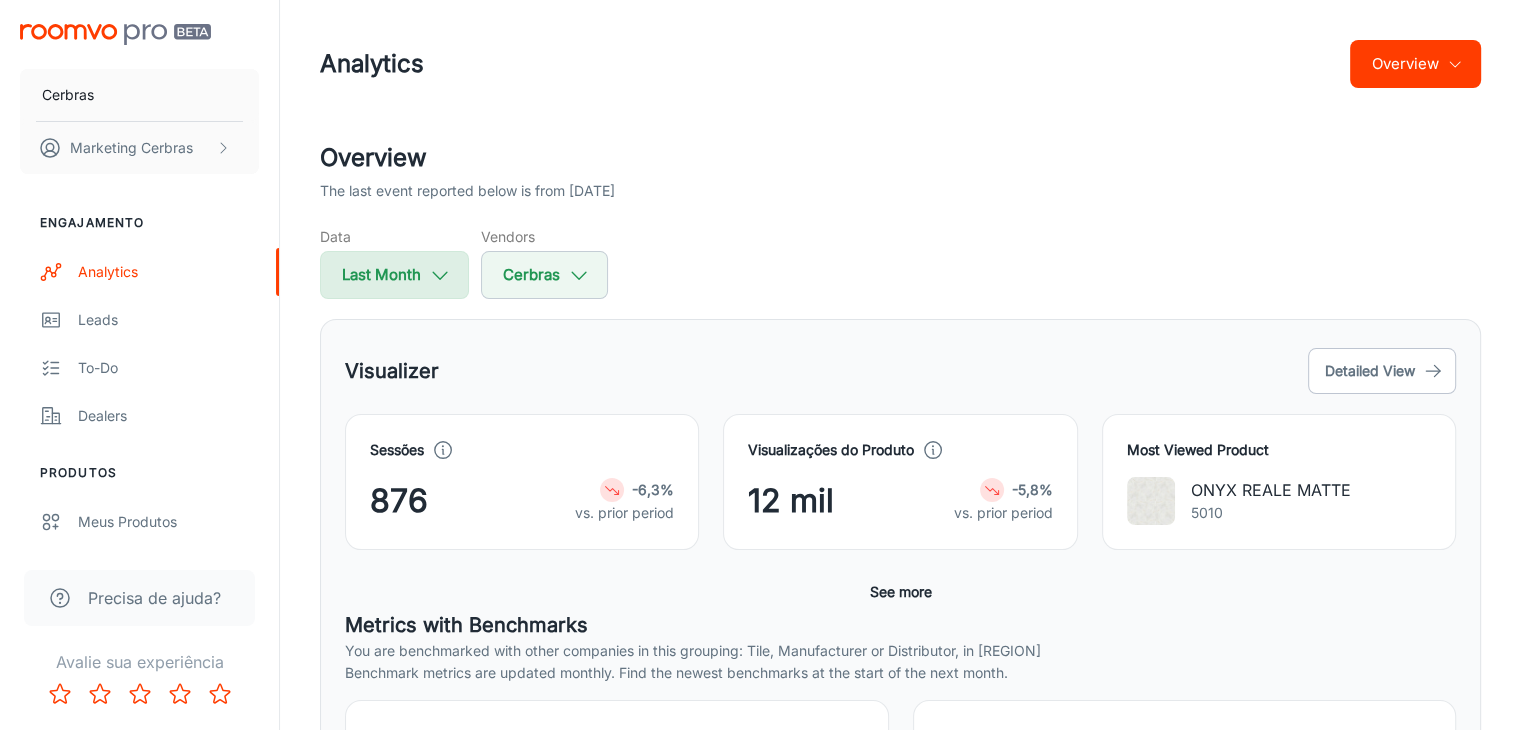 click at bounding box center (440, 275) 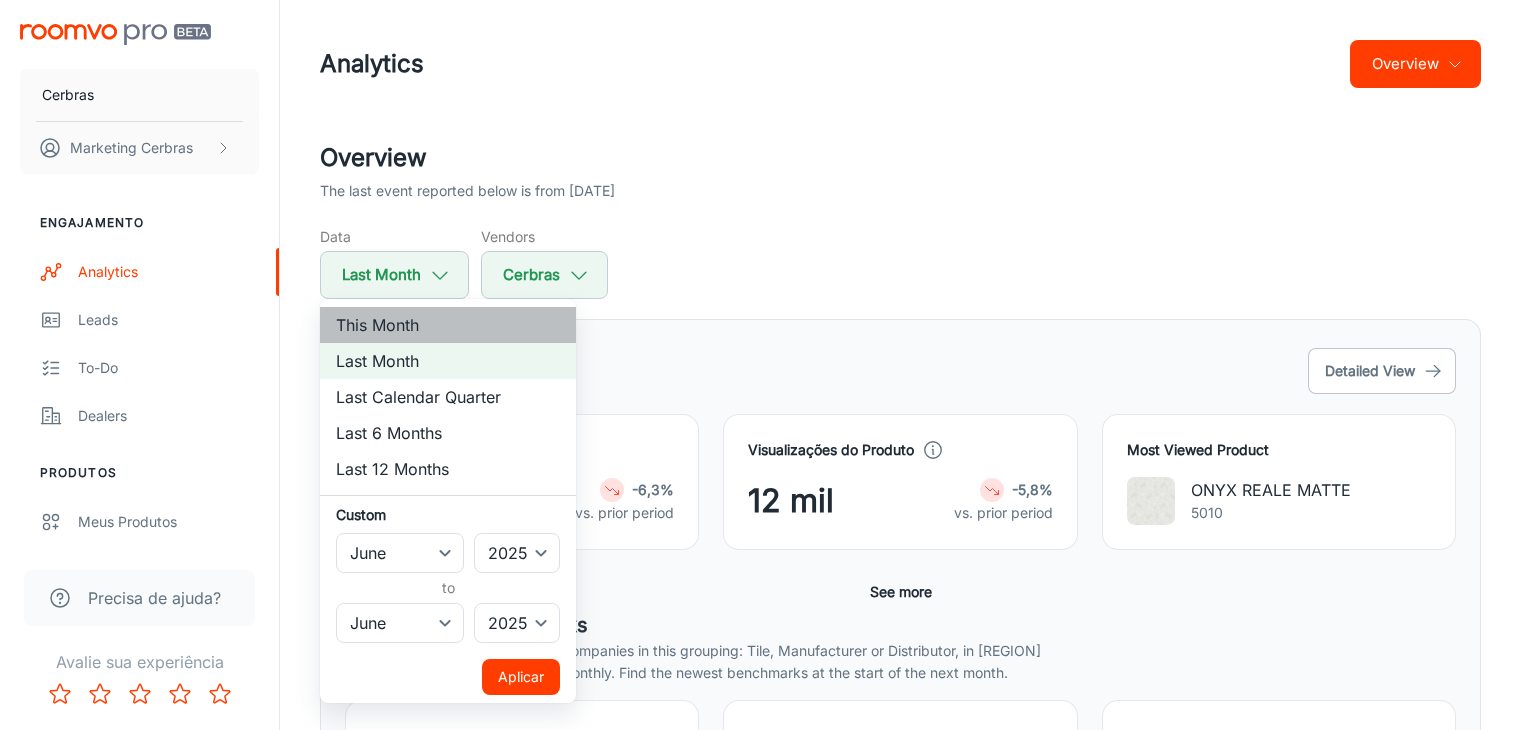 click on "This Month" at bounding box center (448, 325) 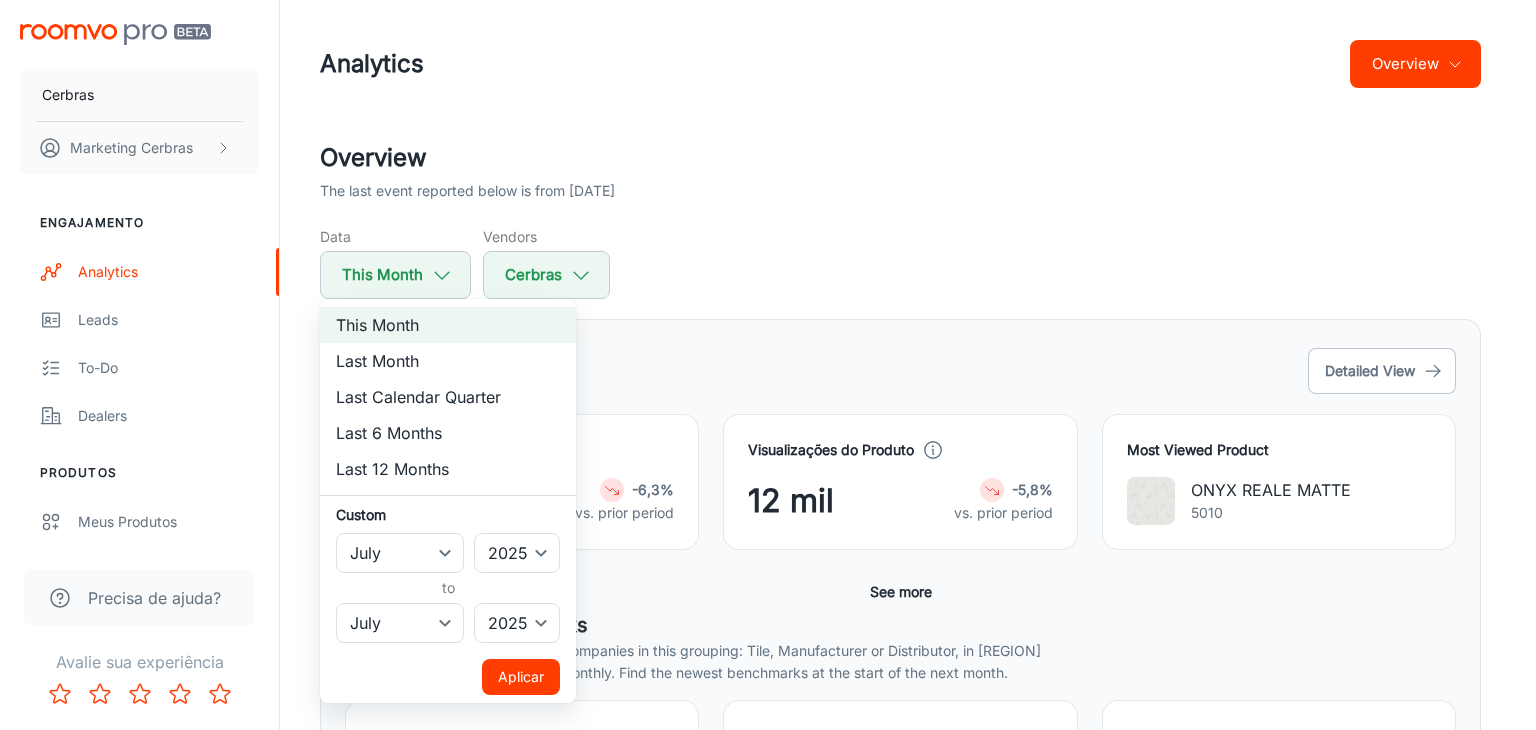 click on "Aplicar" at bounding box center [521, 677] 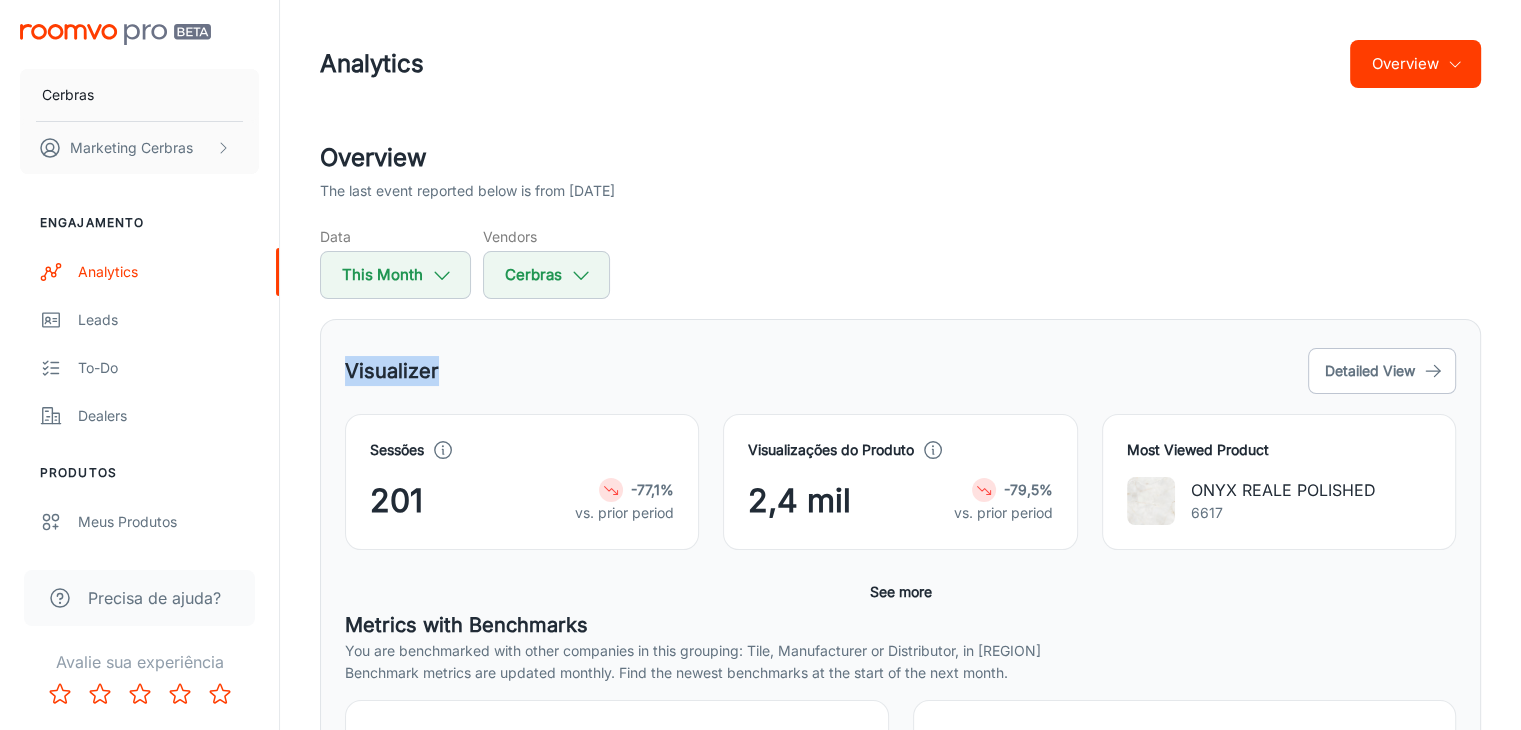 drag, startPoint x: 440, startPoint y: 373, endPoint x: 348, endPoint y: 379, distance: 92.19544 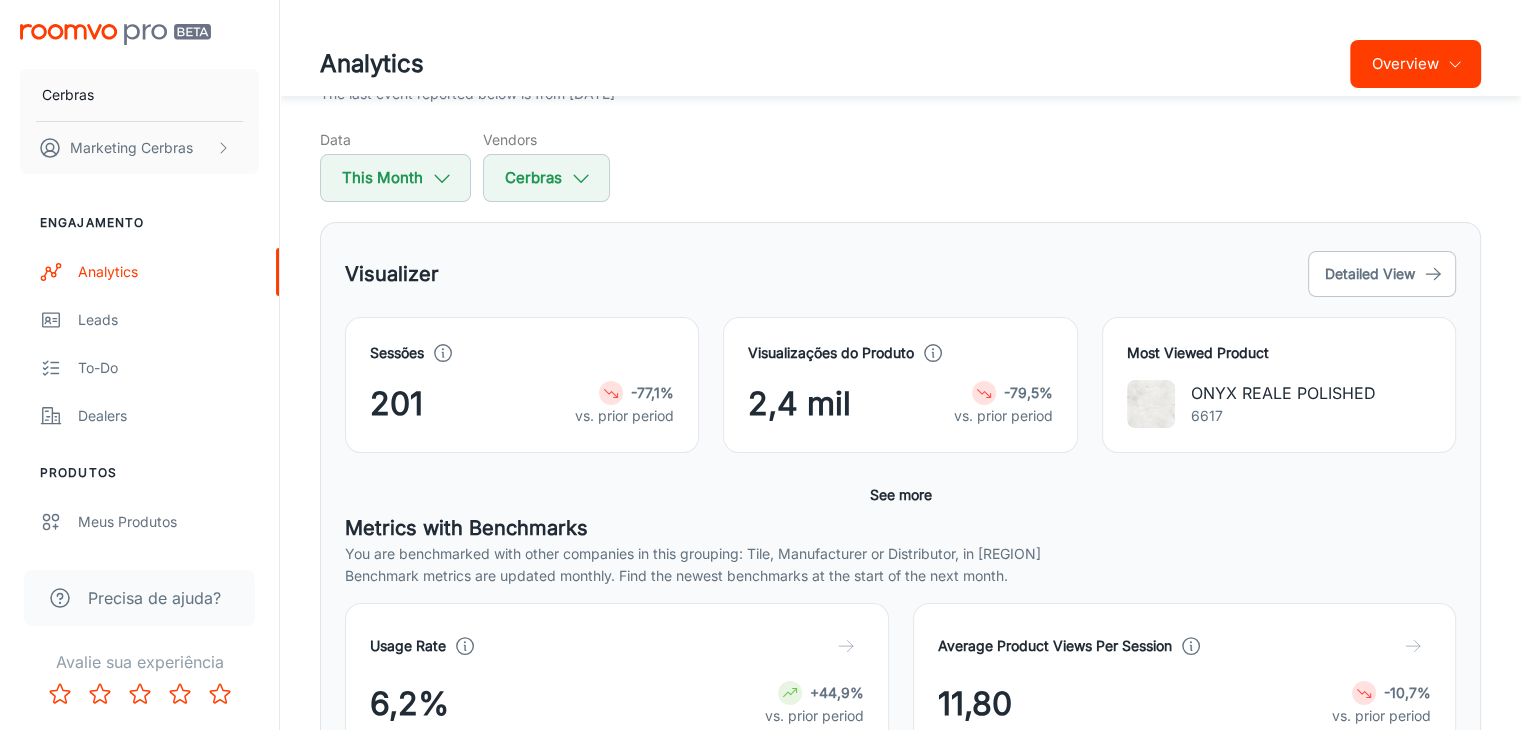 scroll, scrollTop: 0, scrollLeft: 0, axis: both 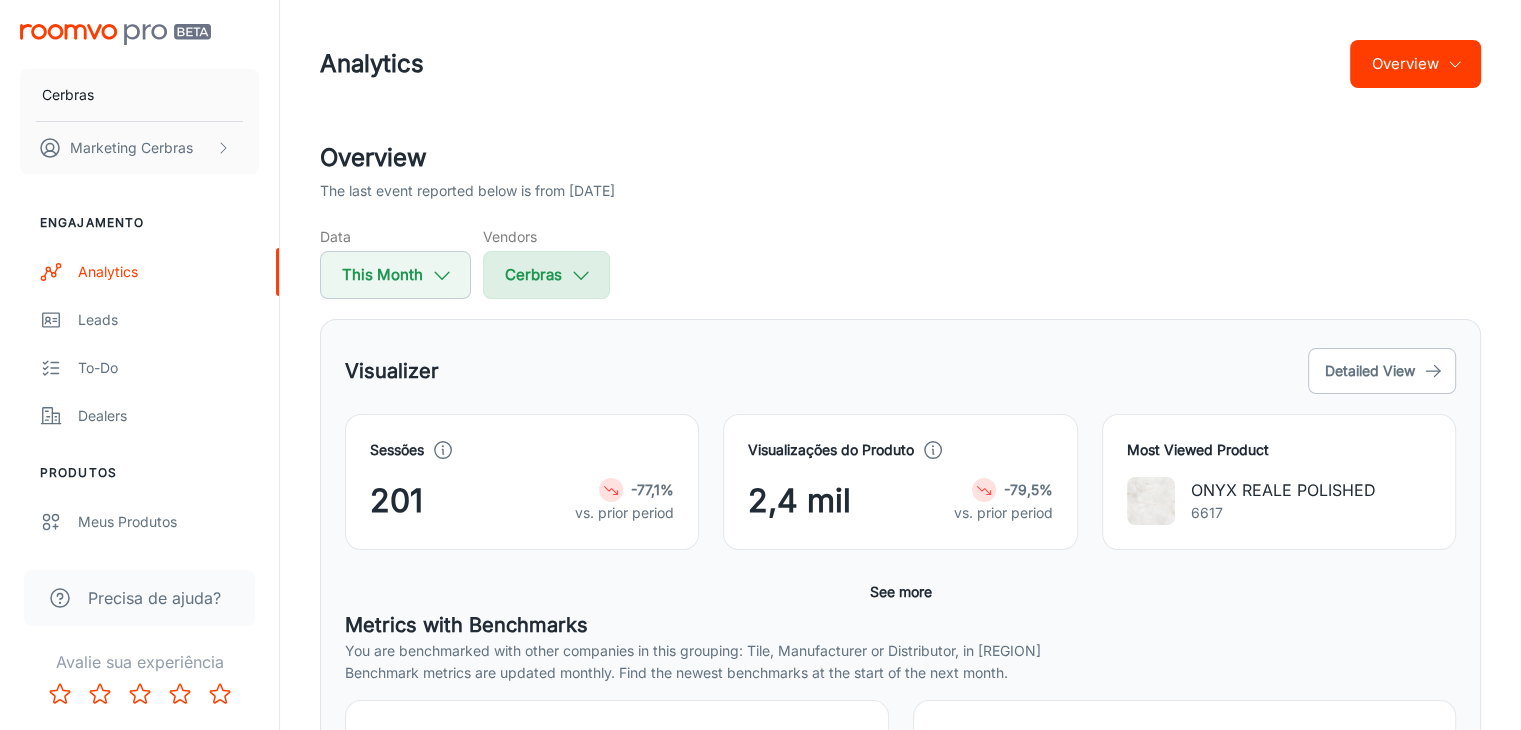 click on "Cerbras" at bounding box center (395, 275) 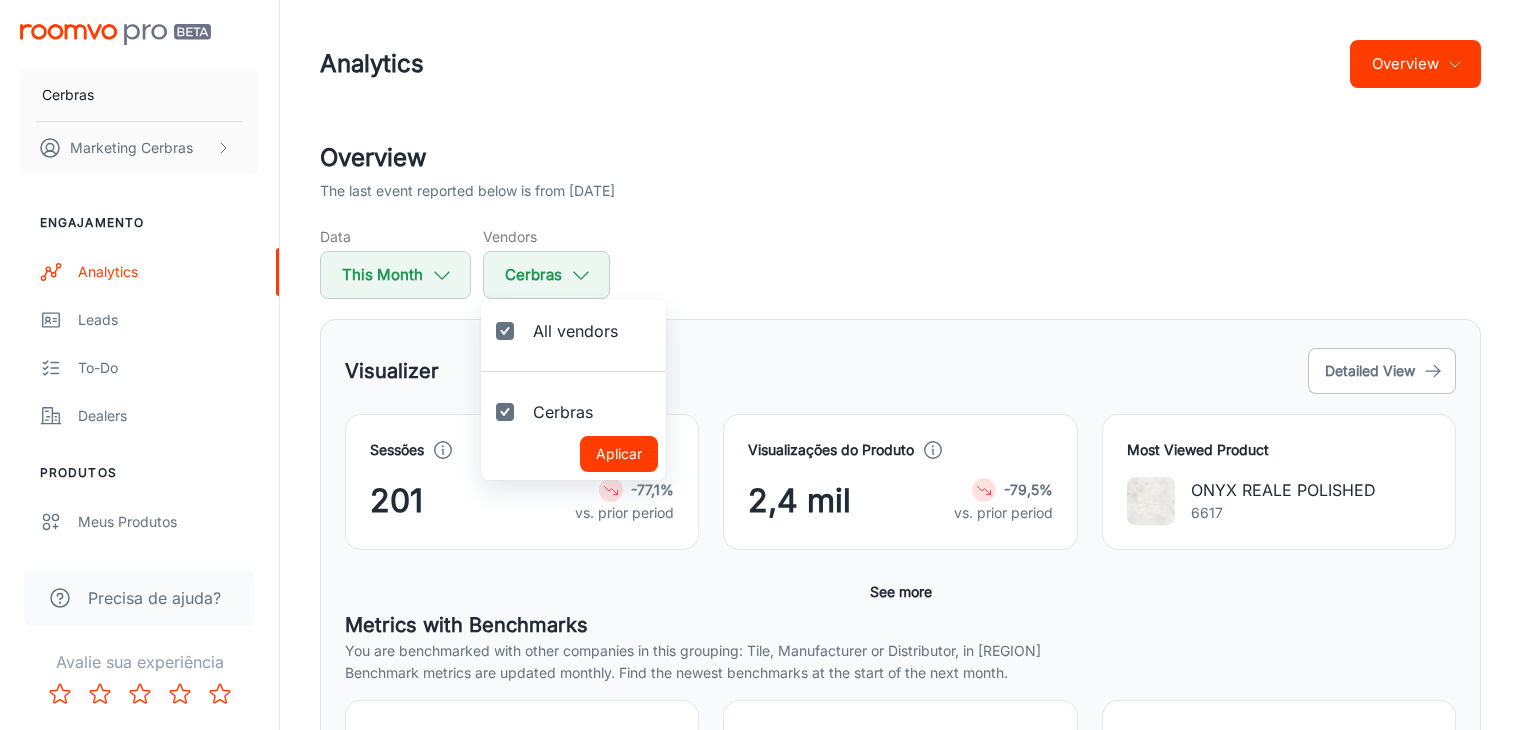 click at bounding box center (768, 365) 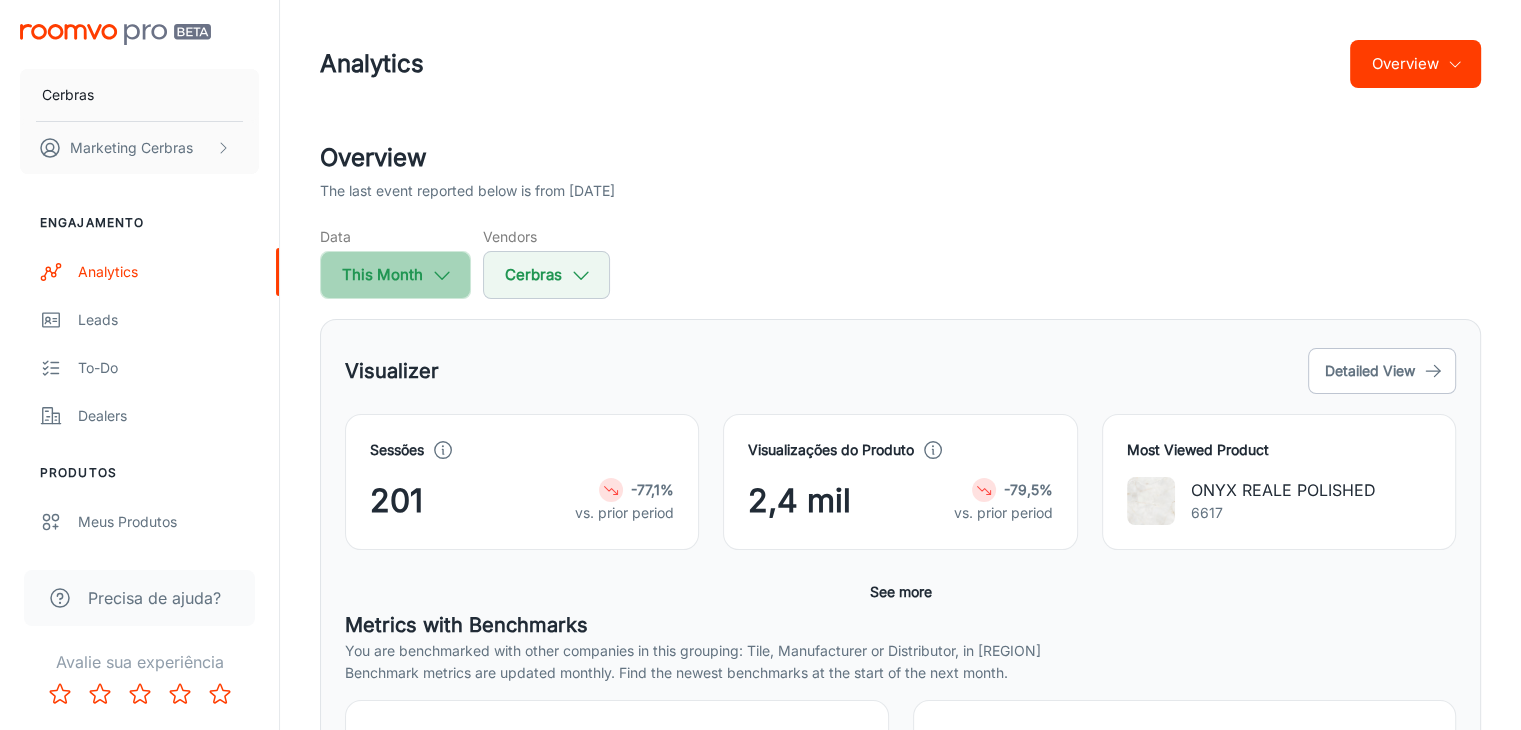 click on "This Month" at bounding box center [395, 275] 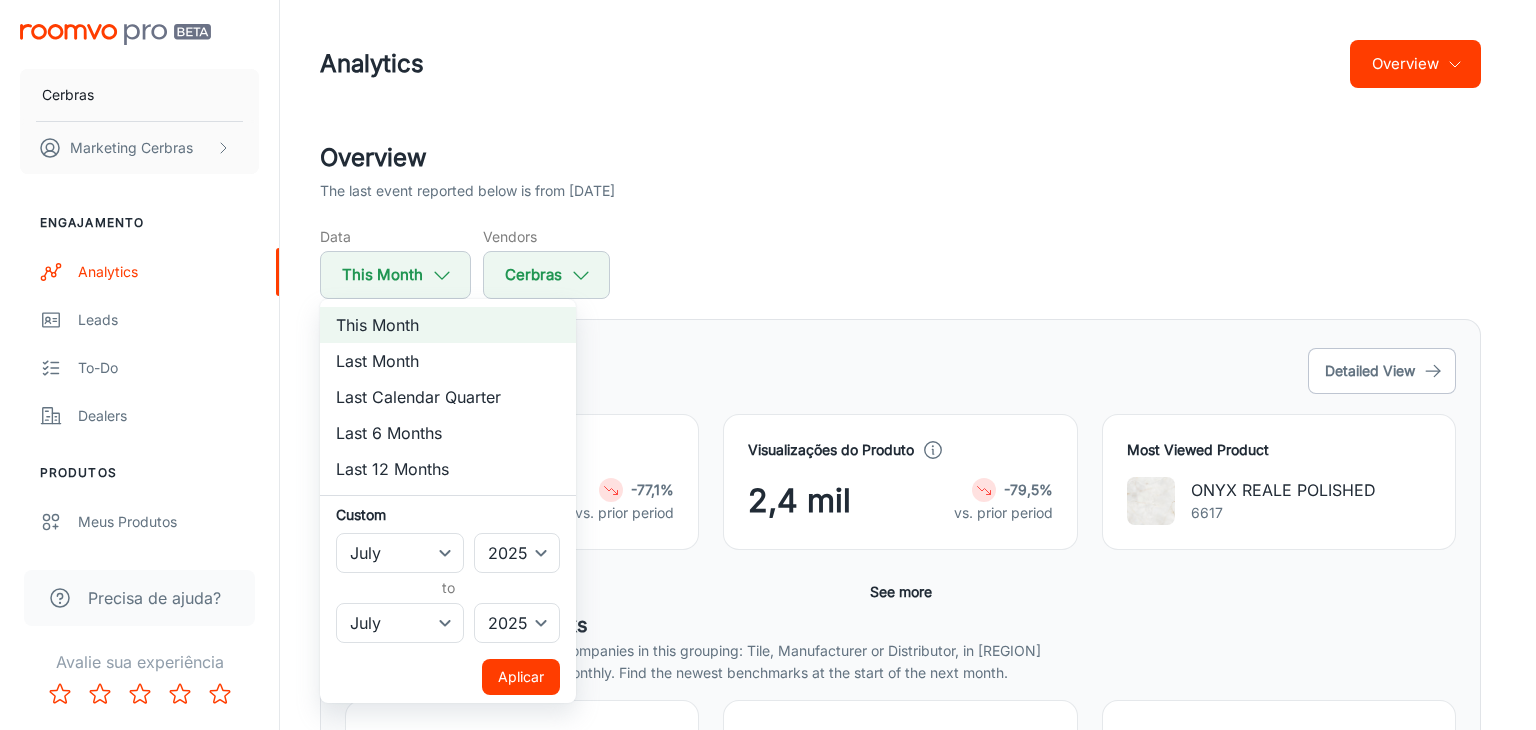 click at bounding box center [768, 365] 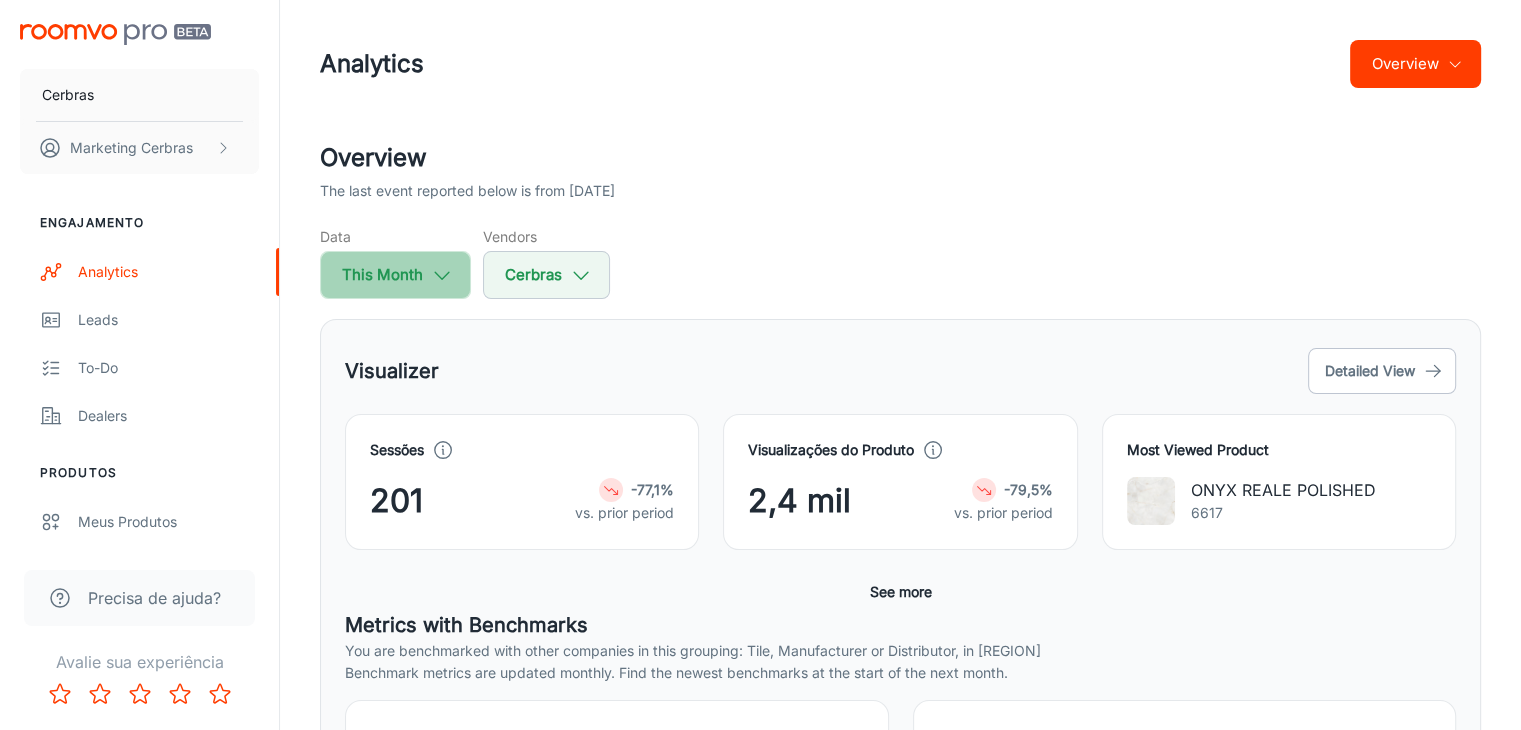 click at bounding box center (442, 275) 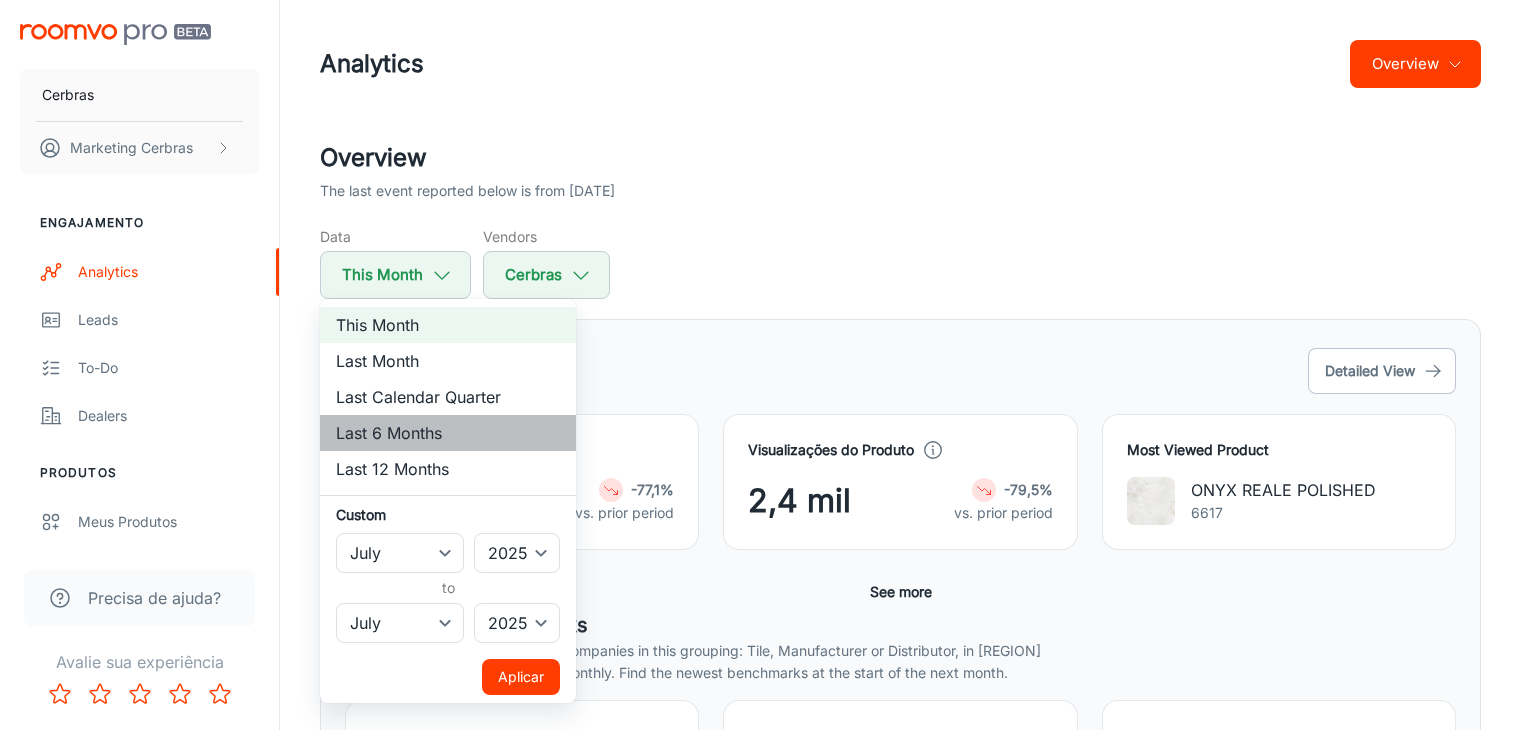 click on "Last 6 Months" at bounding box center [448, 433] 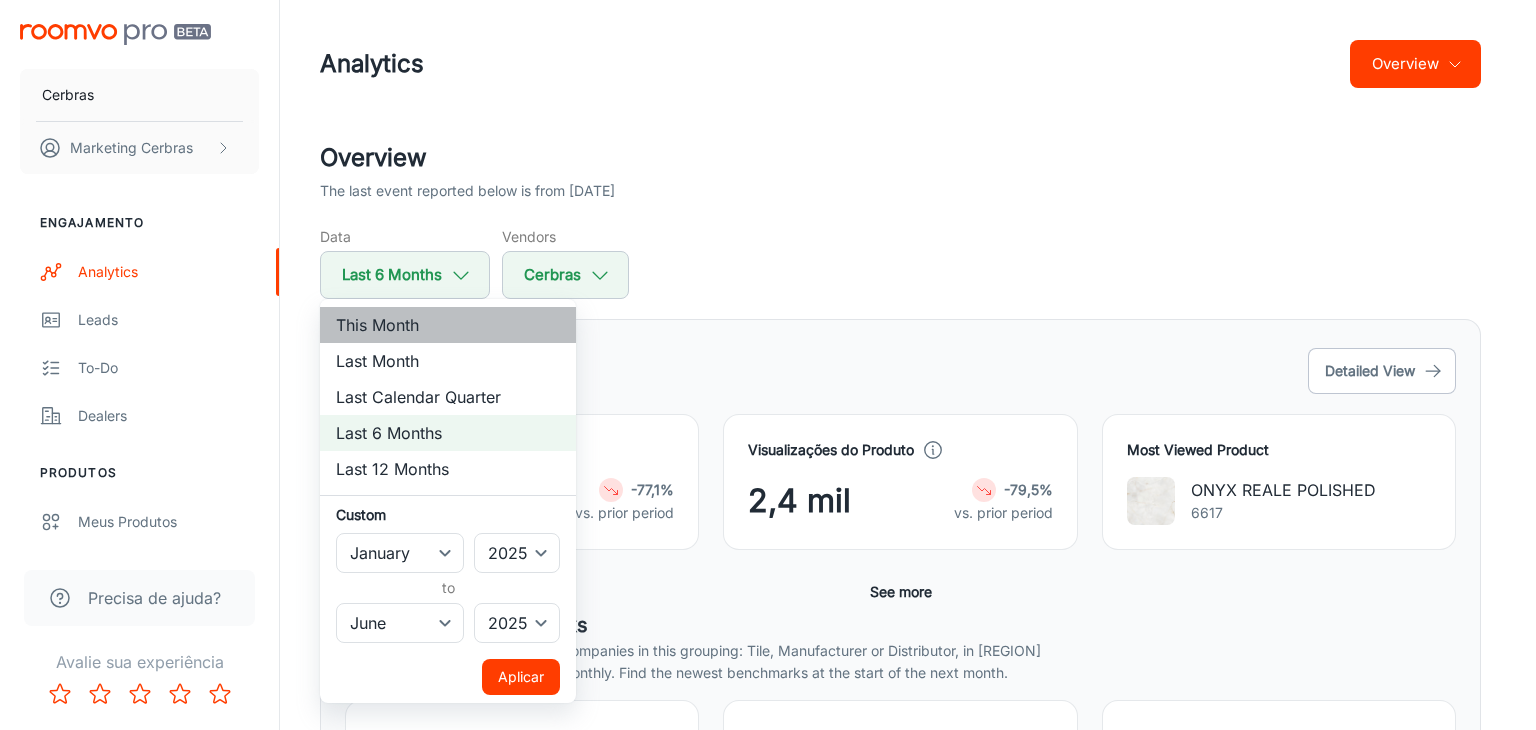 click on "This Month" at bounding box center (448, 325) 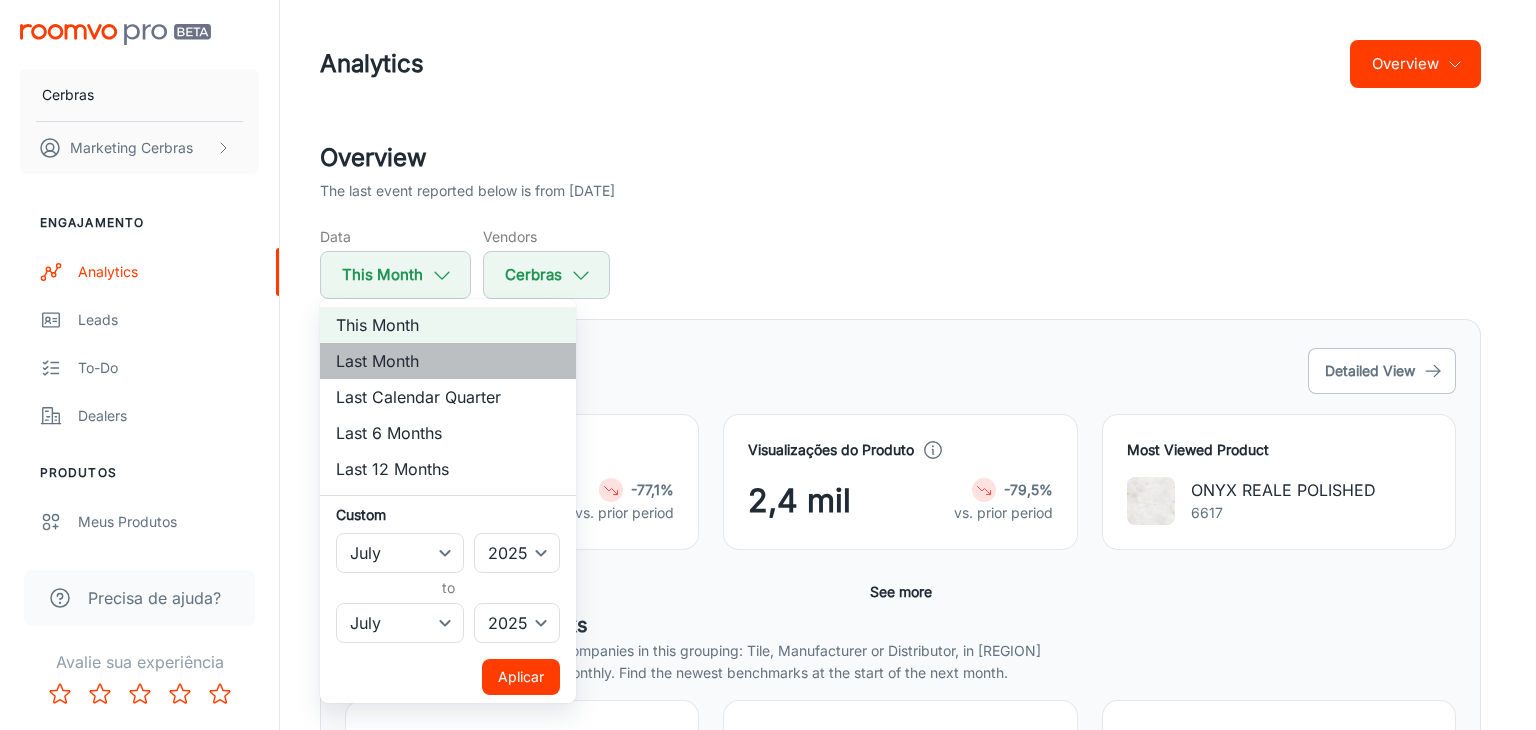 click on "Last Month" at bounding box center [448, 361] 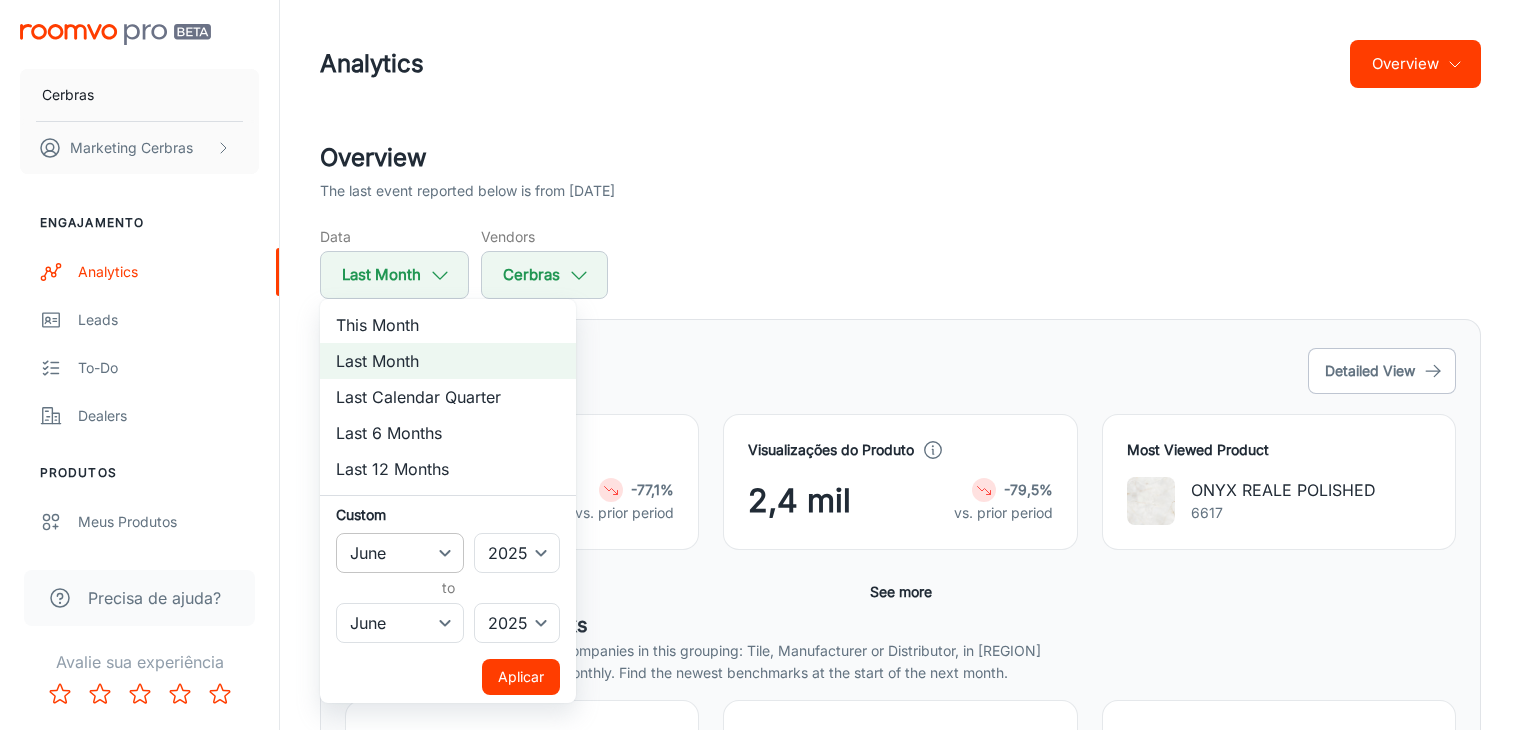 click on "January February March April May June July August September October November December" at bounding box center (400, 553) 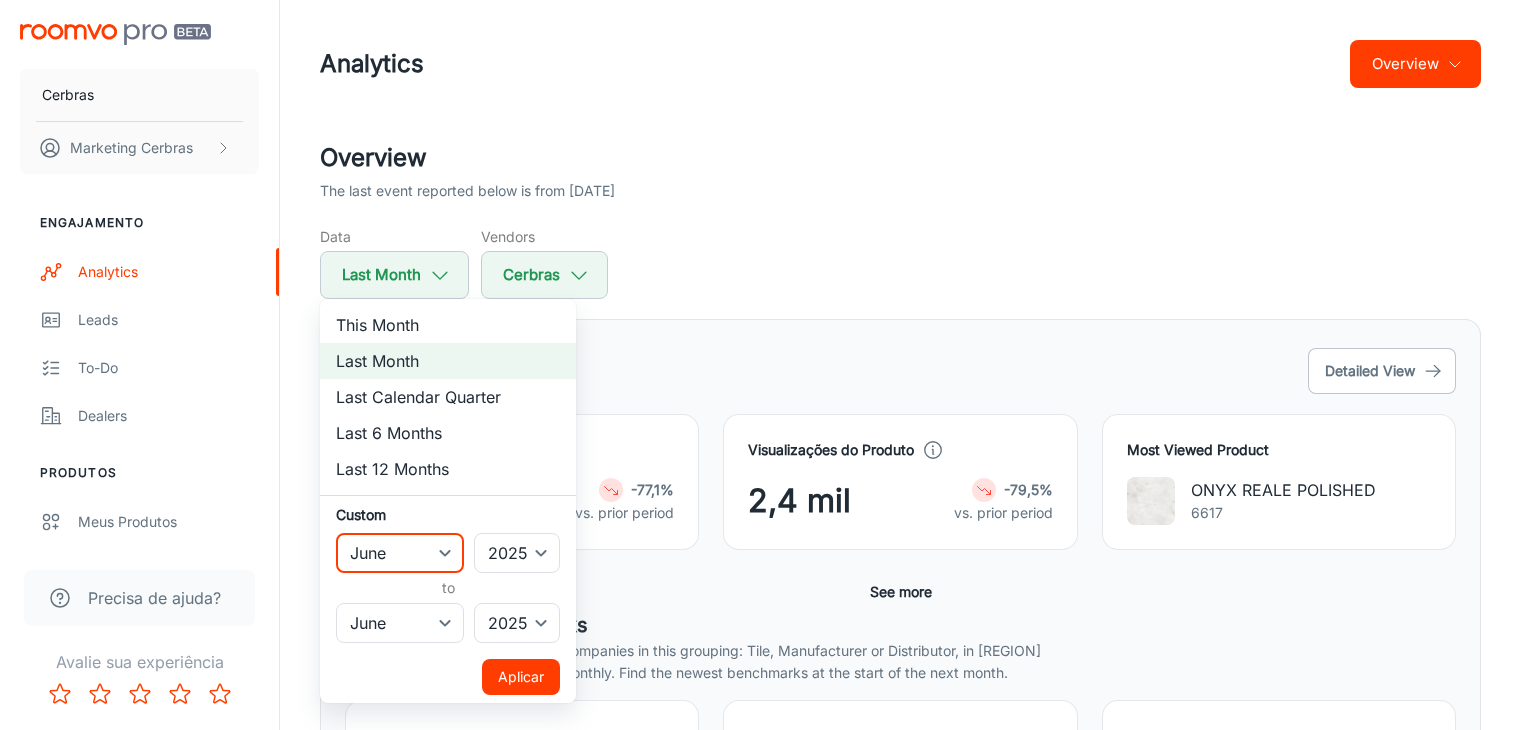 select on "4" 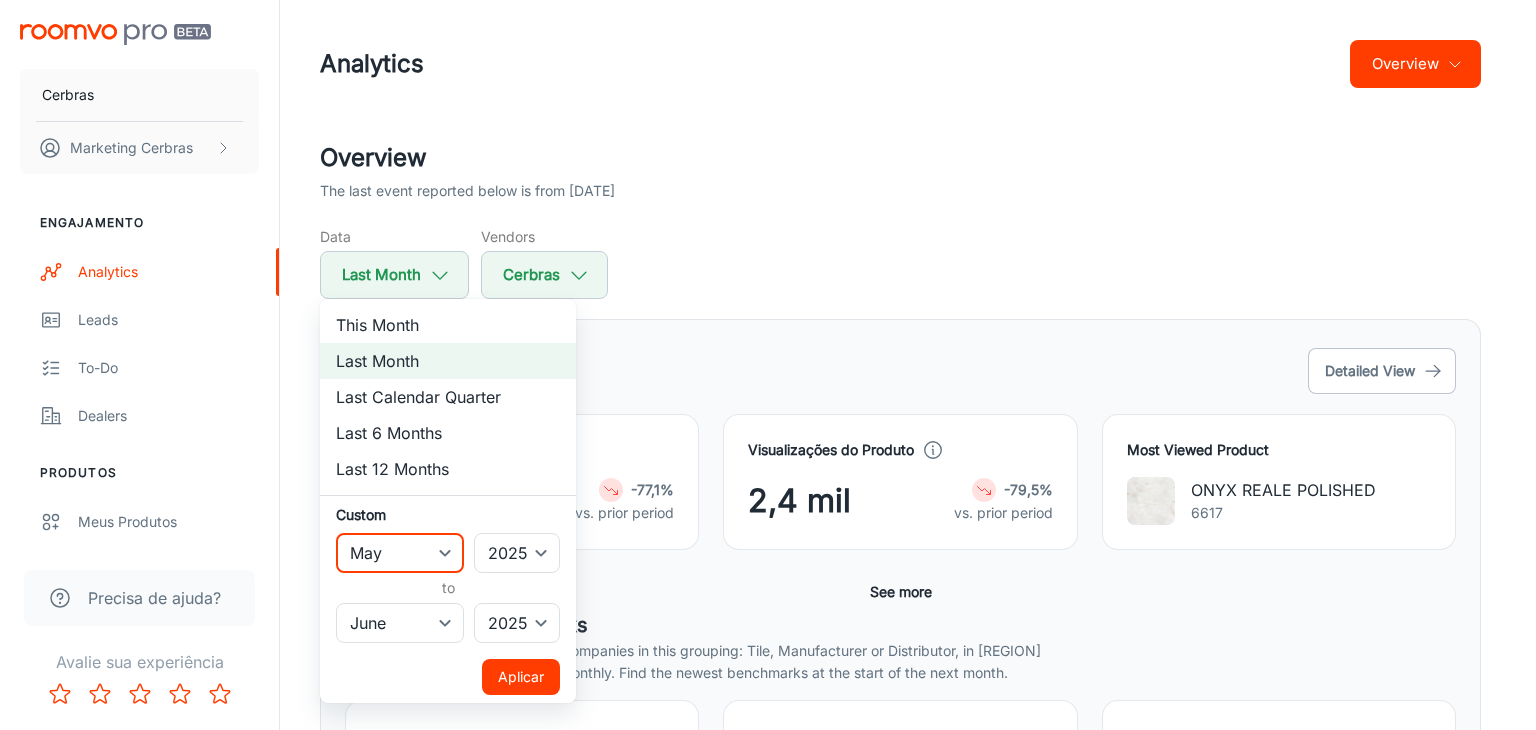 click on "January February March April May June July August September October November December" at bounding box center (400, 553) 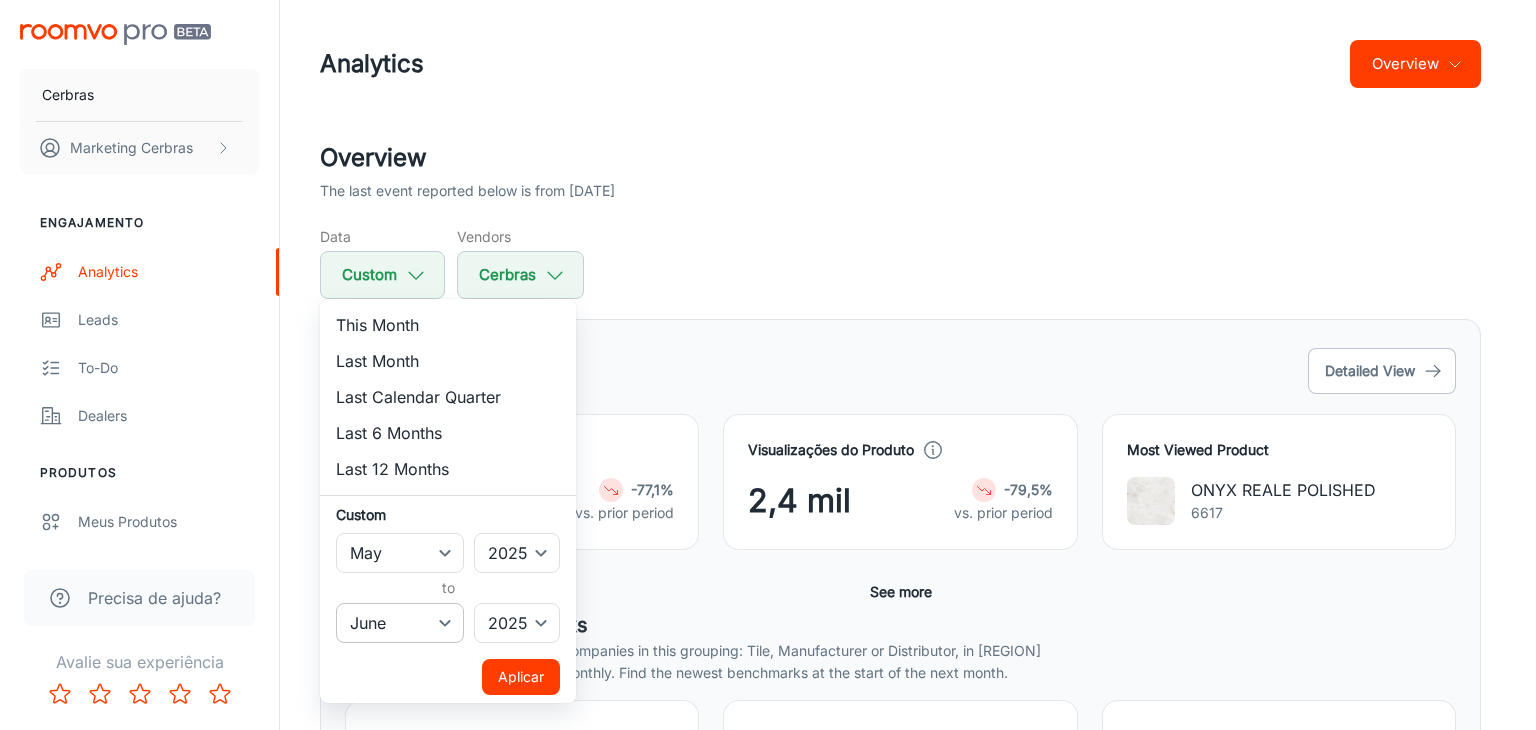 click on "January February March April May June July August September October November December" at bounding box center (400, 623) 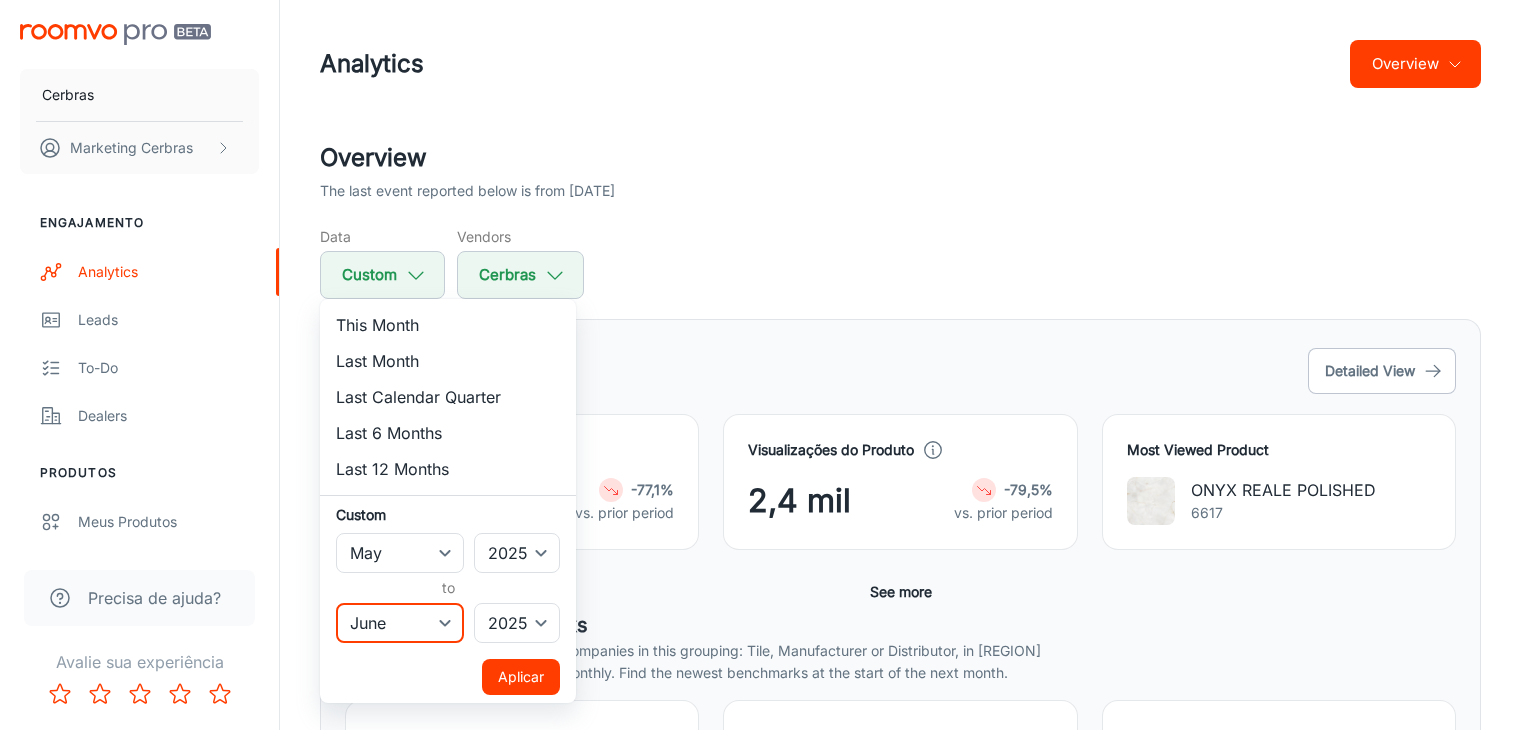 select on "4" 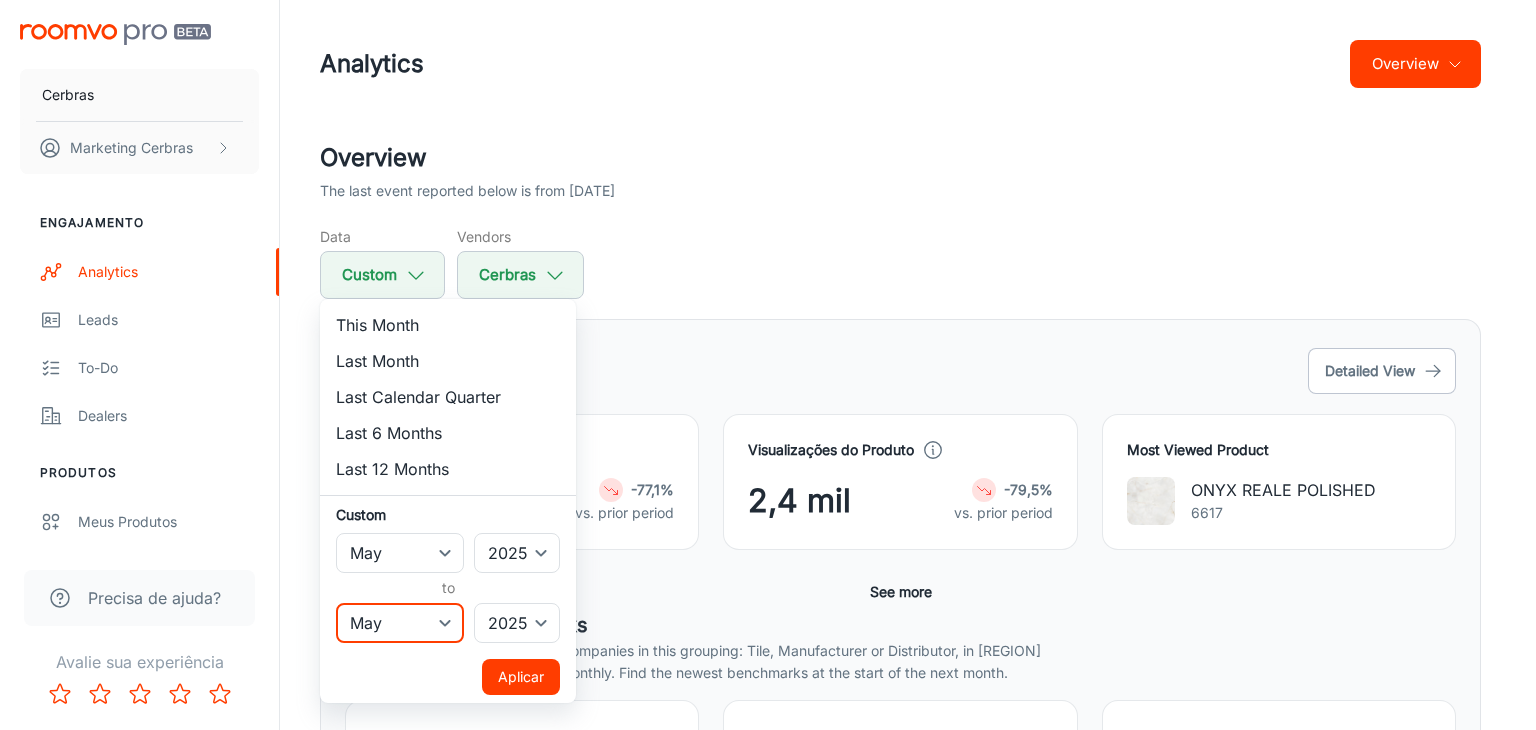 click on "January February March April May June July August September October November December" at bounding box center [400, 623] 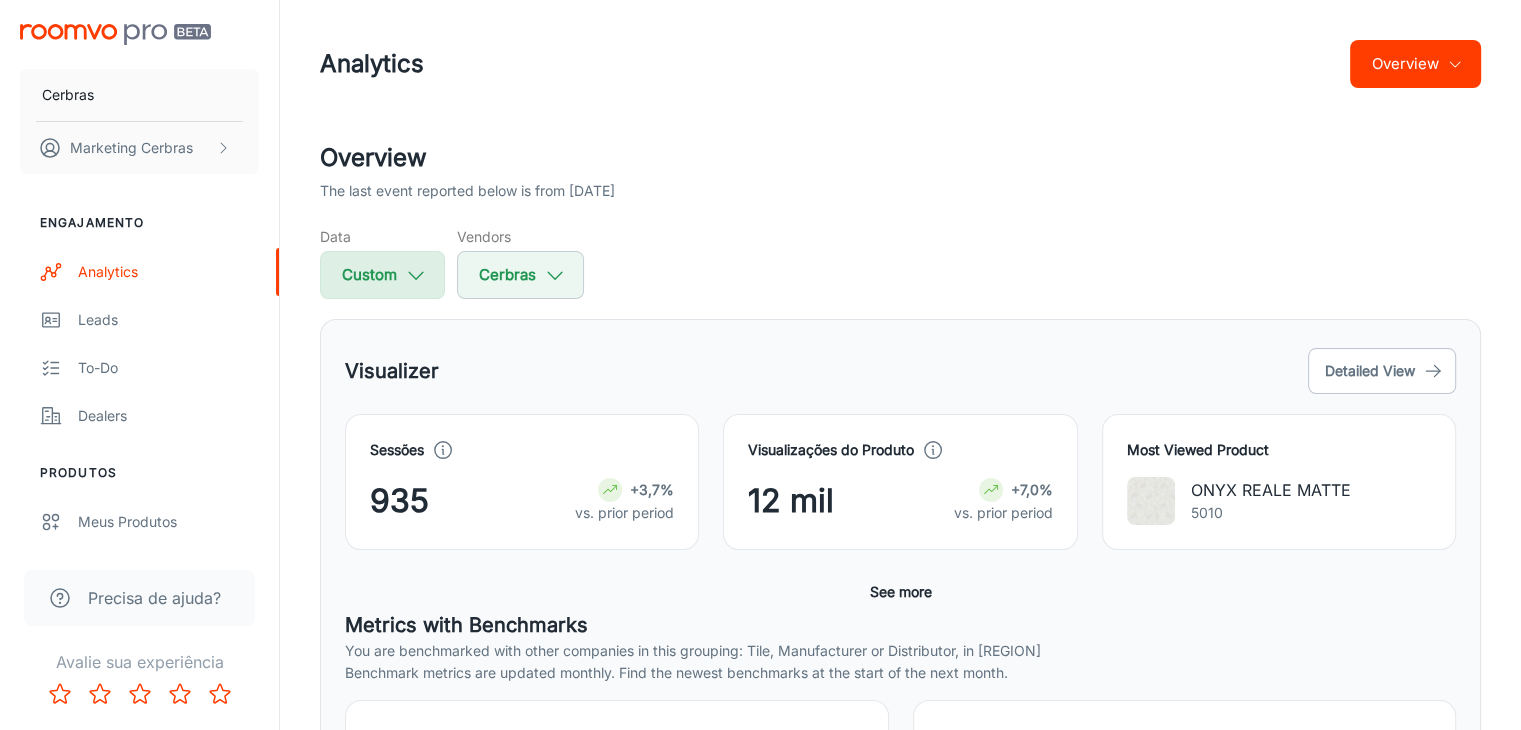 click at bounding box center (416, 275) 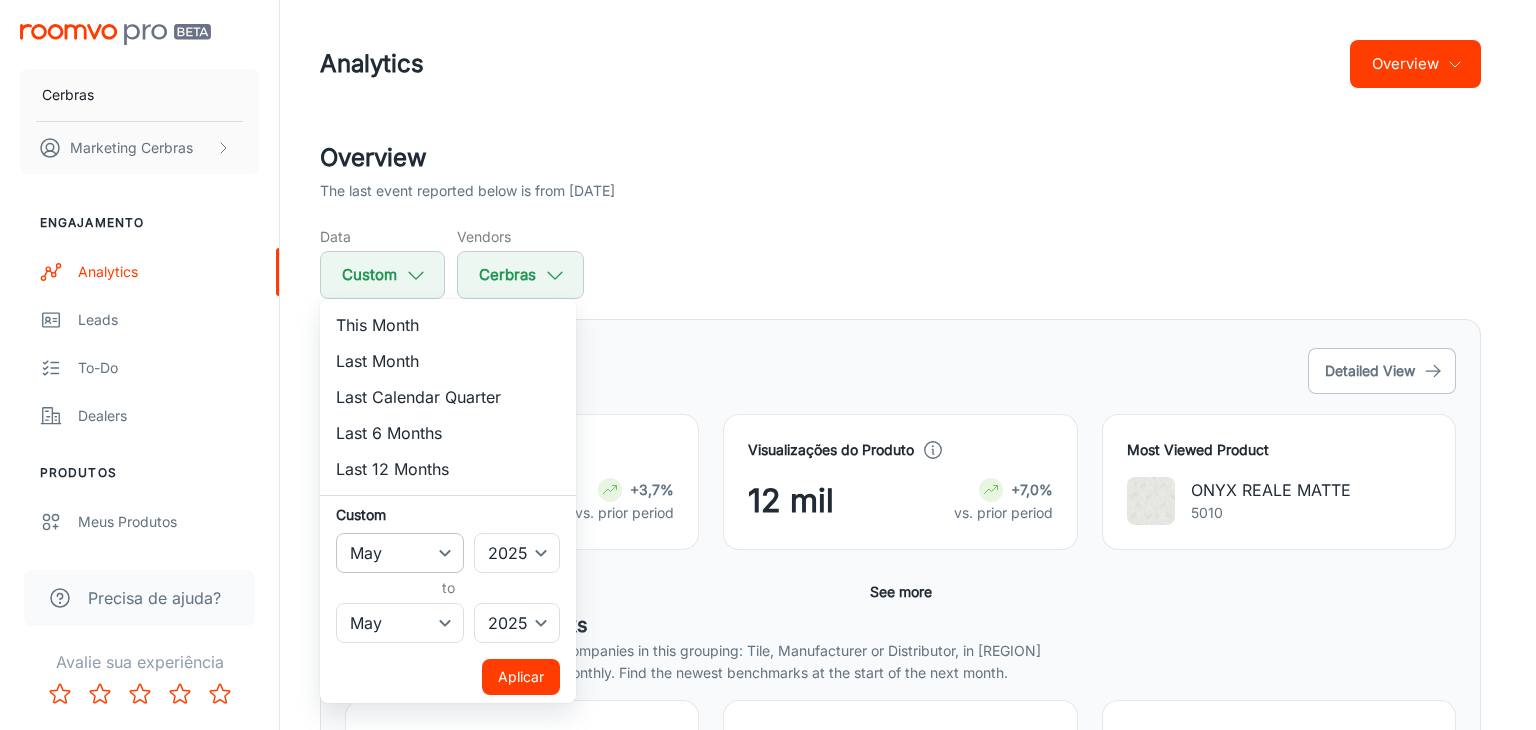 click on "January February March April May June July August September October November December" at bounding box center [400, 553] 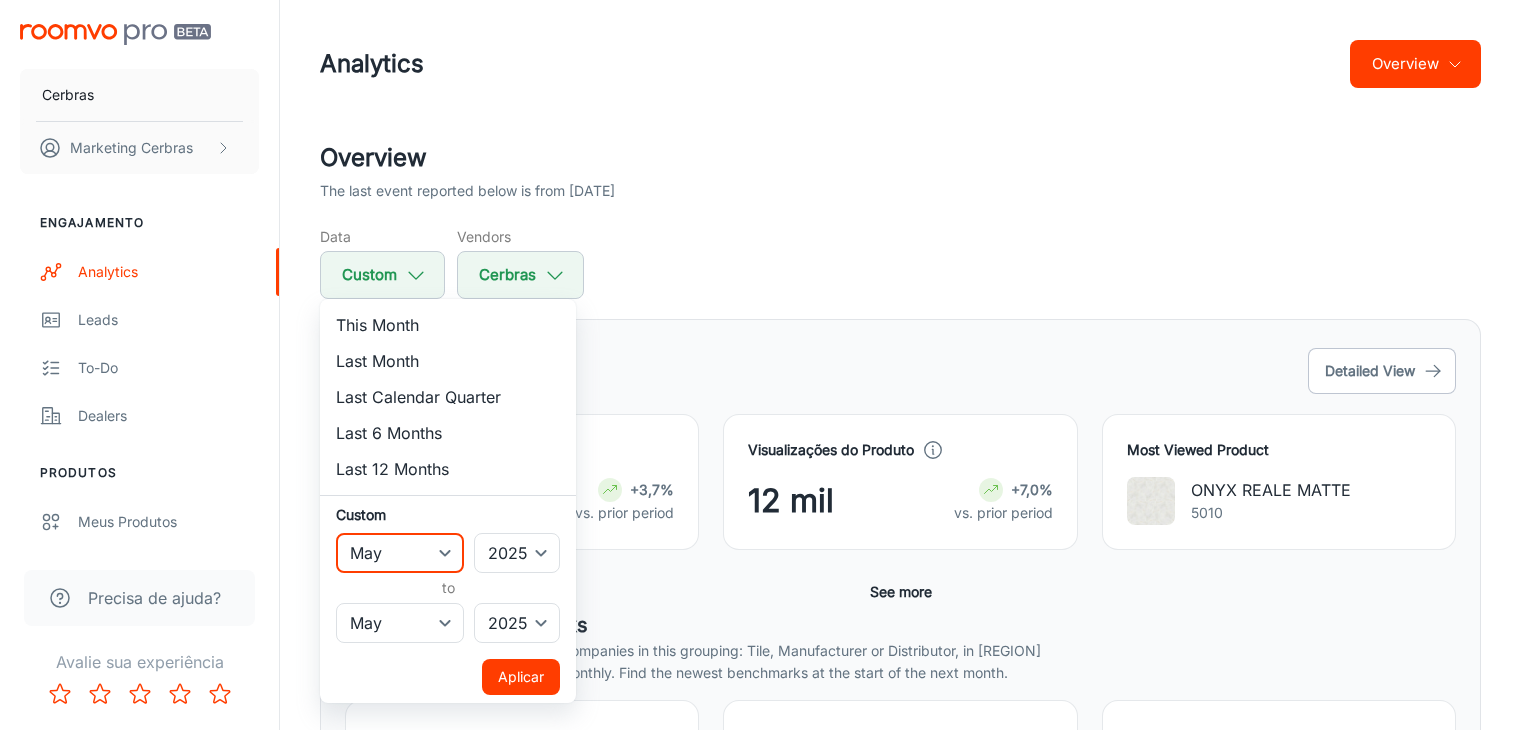 select on "3" 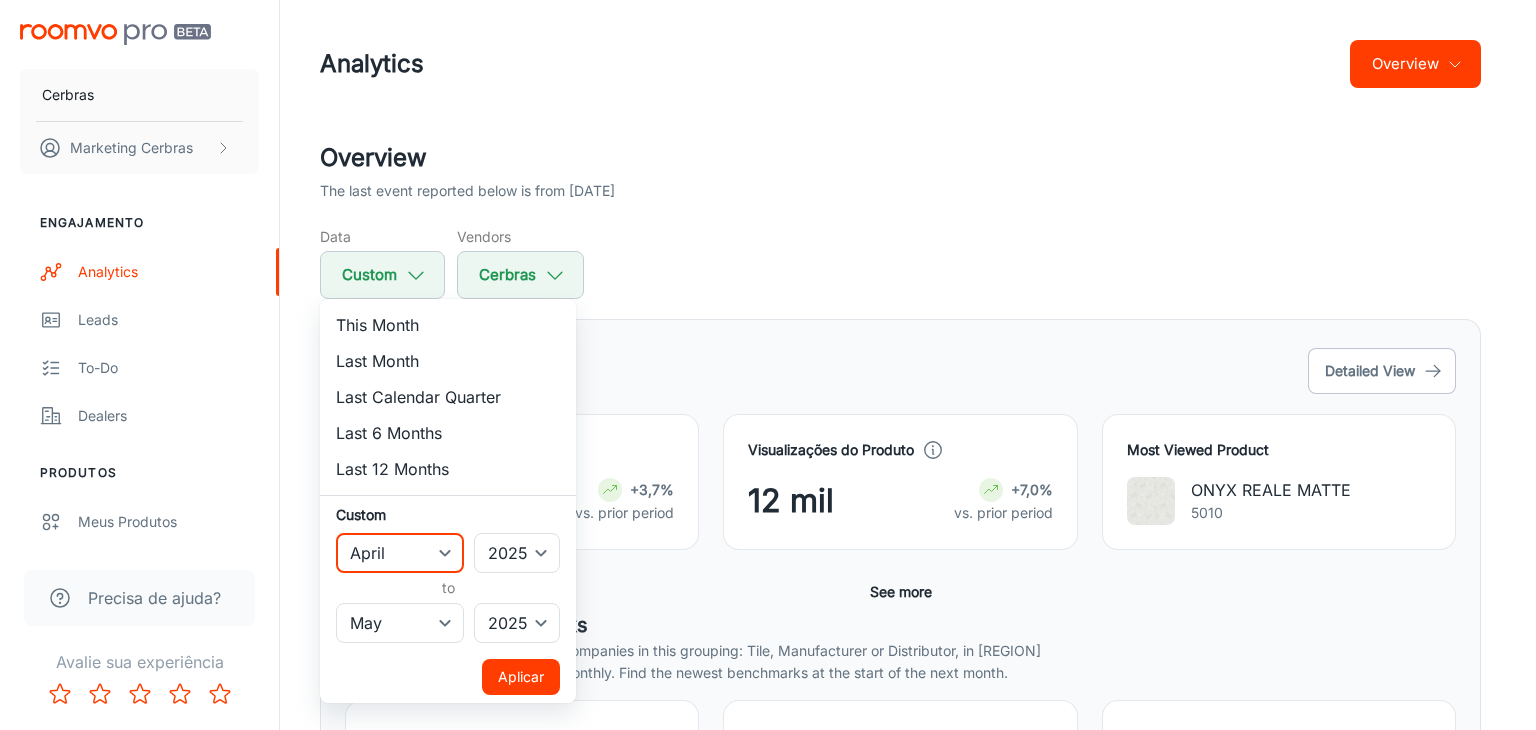 click on "January February March April May June July August September October November December" at bounding box center (400, 553) 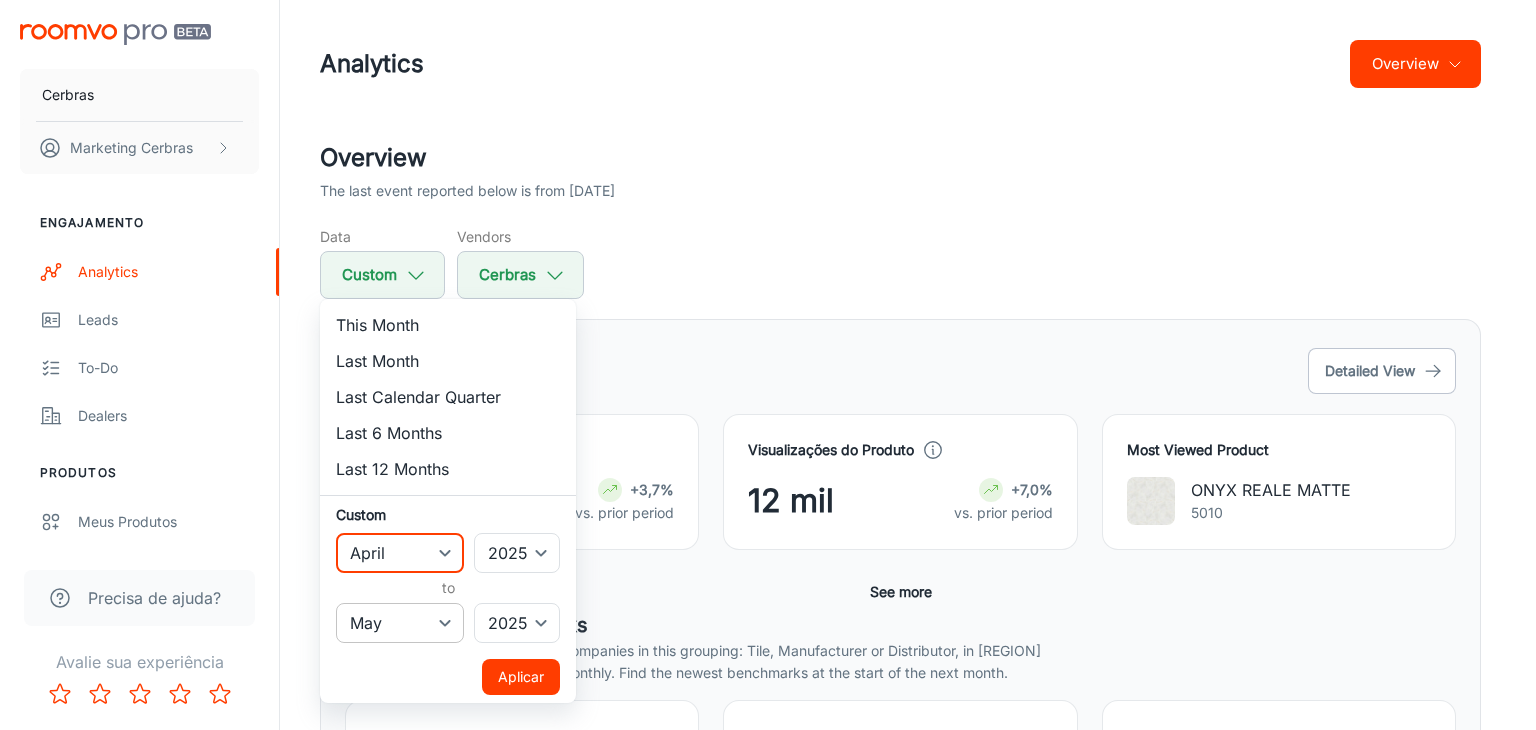 click on "January February March April May June July August September October November December" at bounding box center [400, 623] 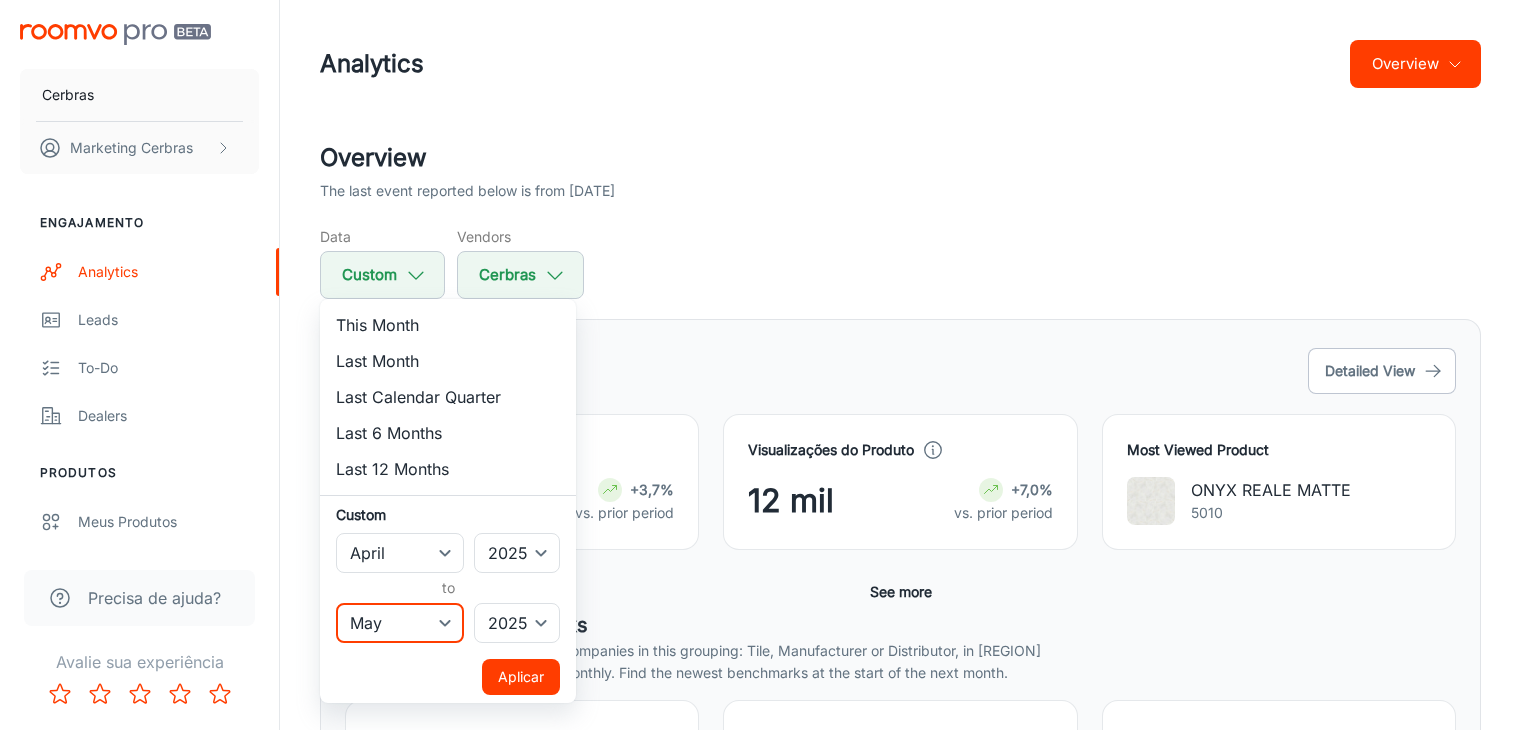 select on "3" 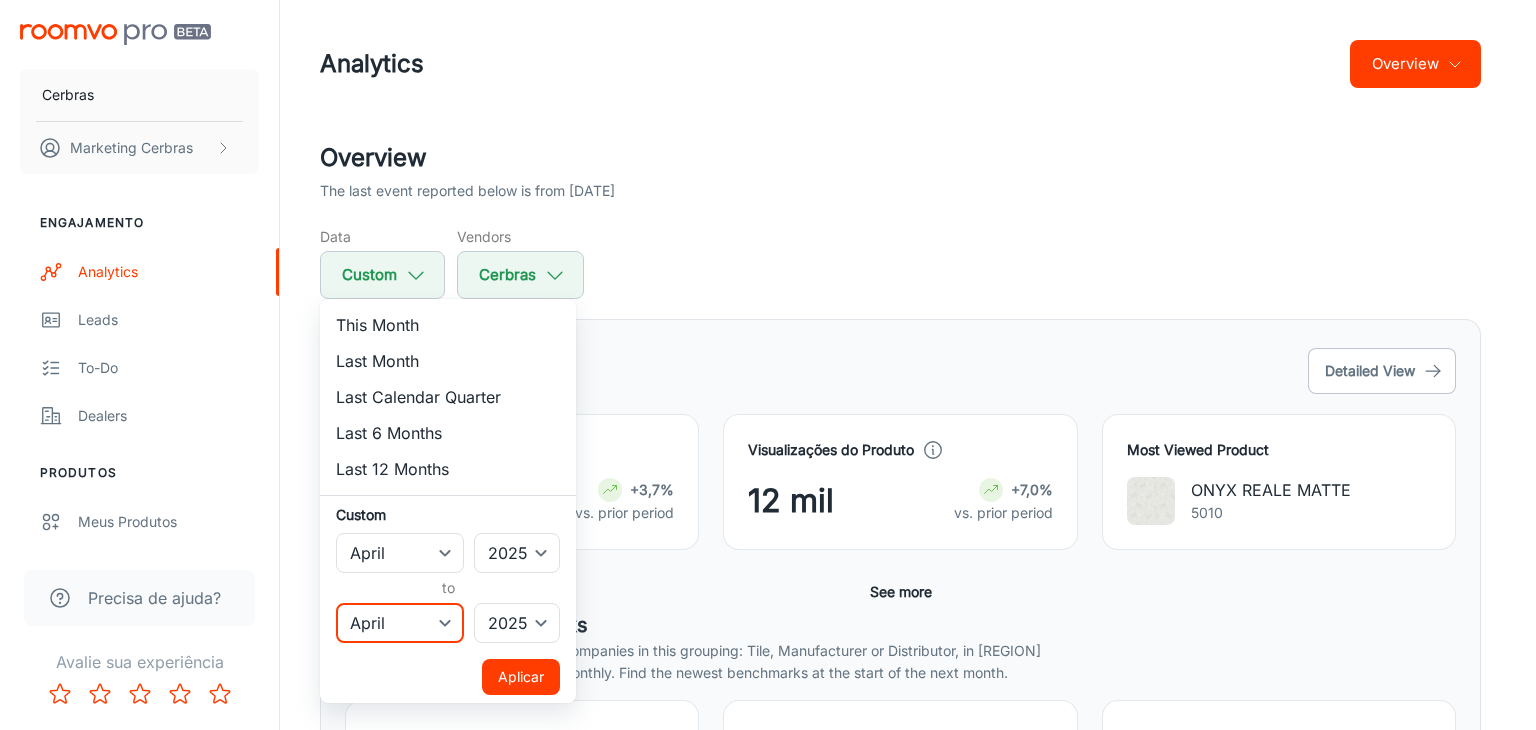 click on "January February March April May June July August September October November December" at bounding box center [400, 623] 